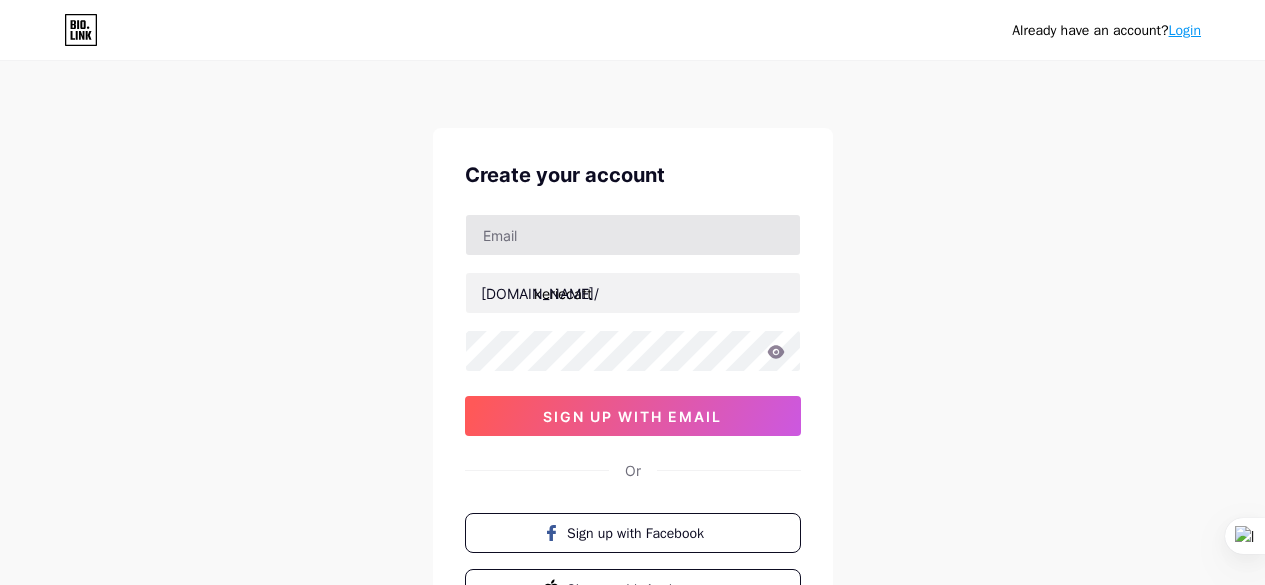 scroll, scrollTop: 0, scrollLeft: 0, axis: both 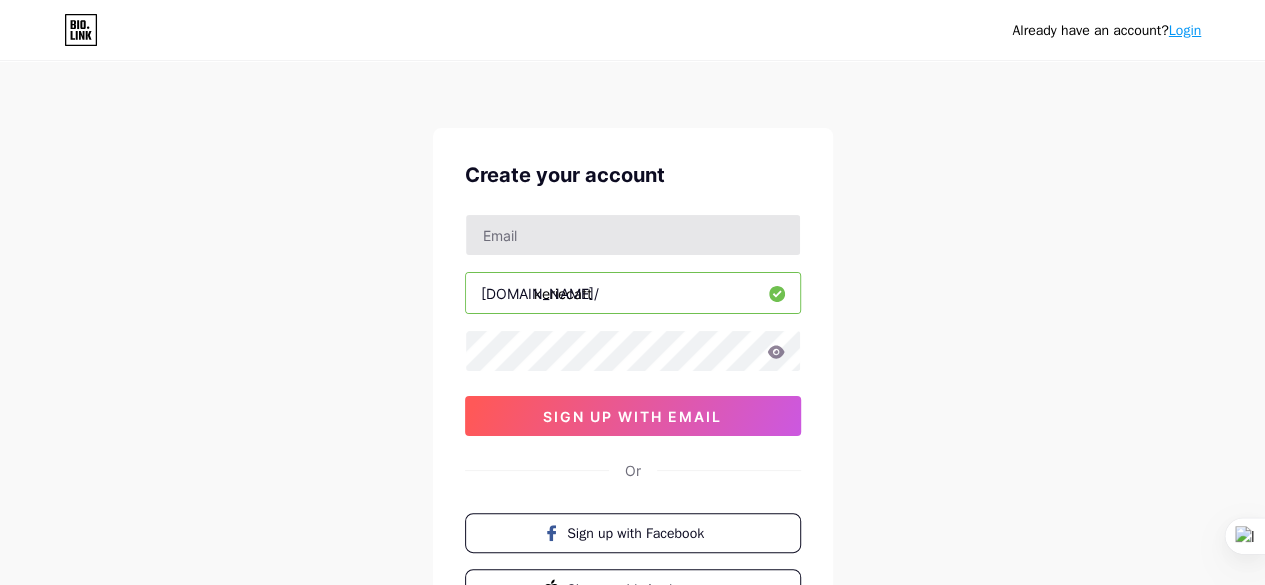 click at bounding box center (633, 235) 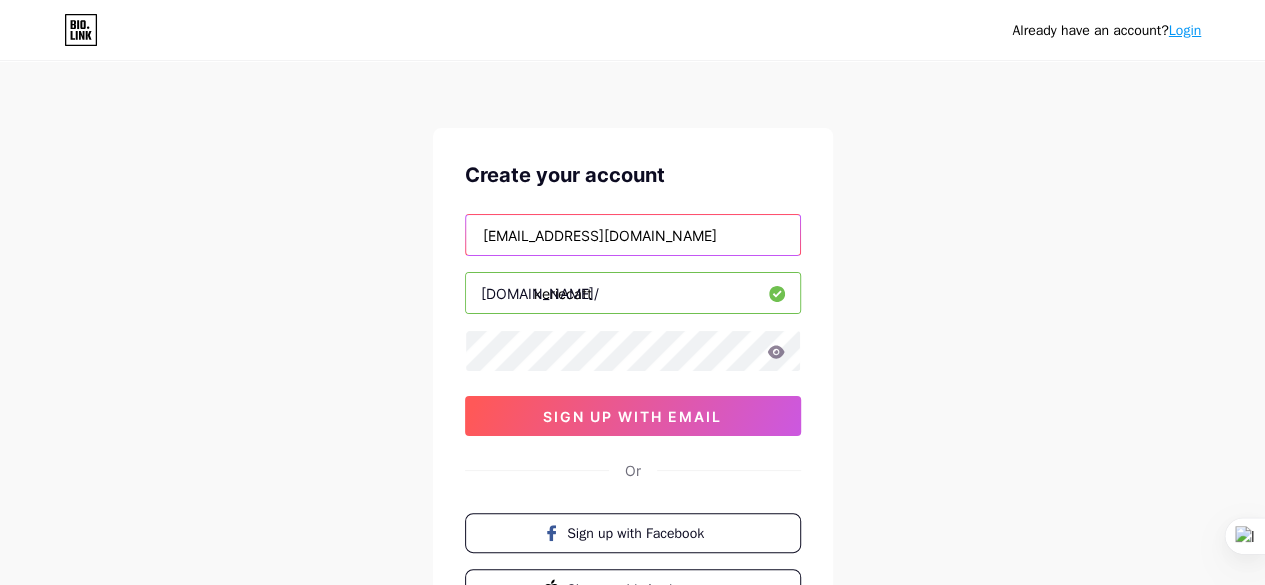 type on "[EMAIL_ADDRESS][DOMAIN_NAME]" 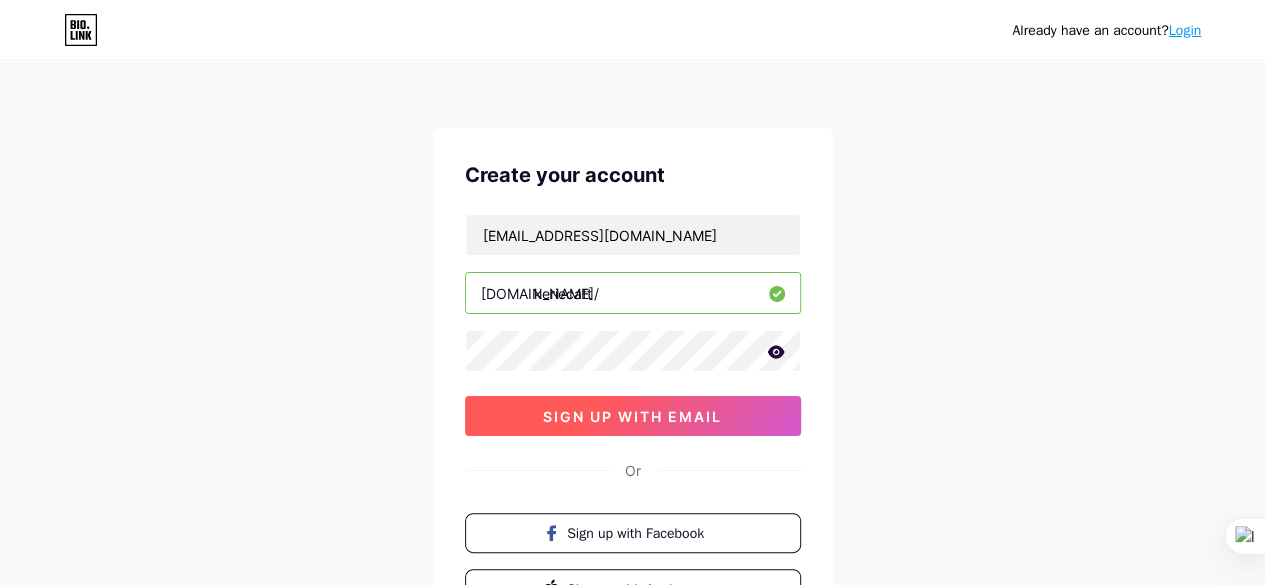 click on "sign up with email" at bounding box center (633, 416) 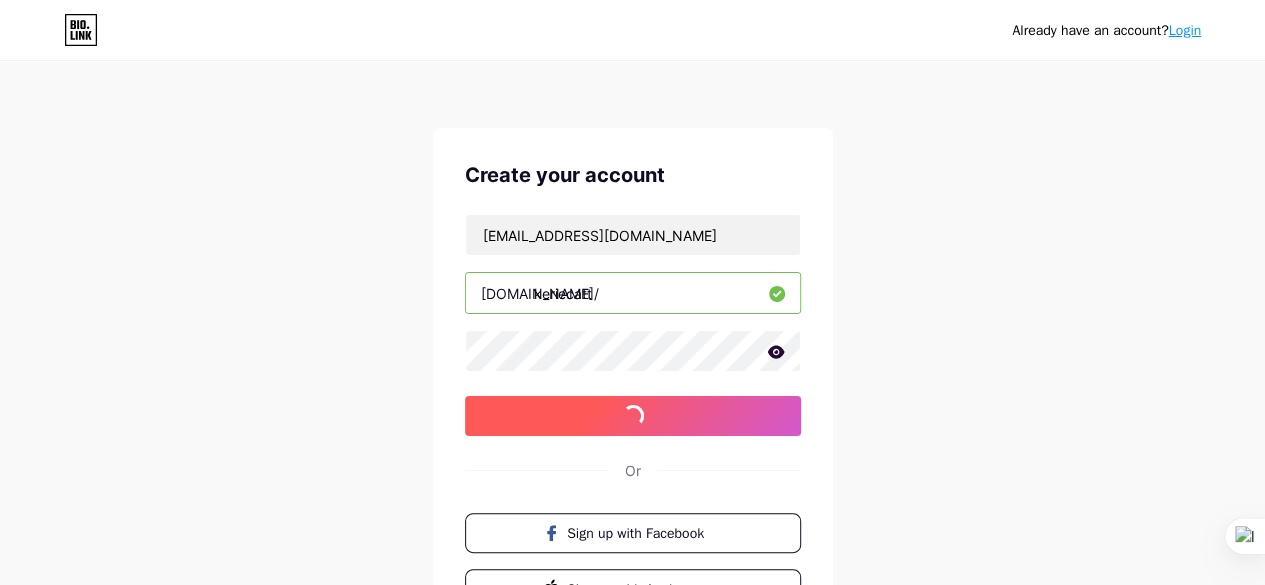 scroll, scrollTop: 100, scrollLeft: 0, axis: vertical 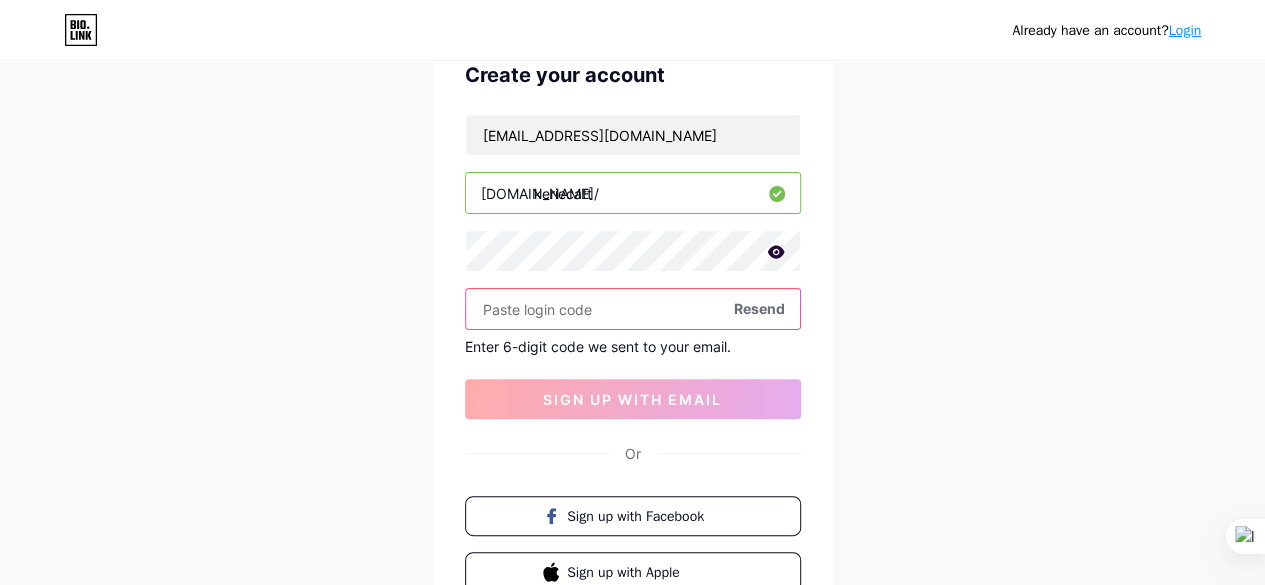 paste on "341256" 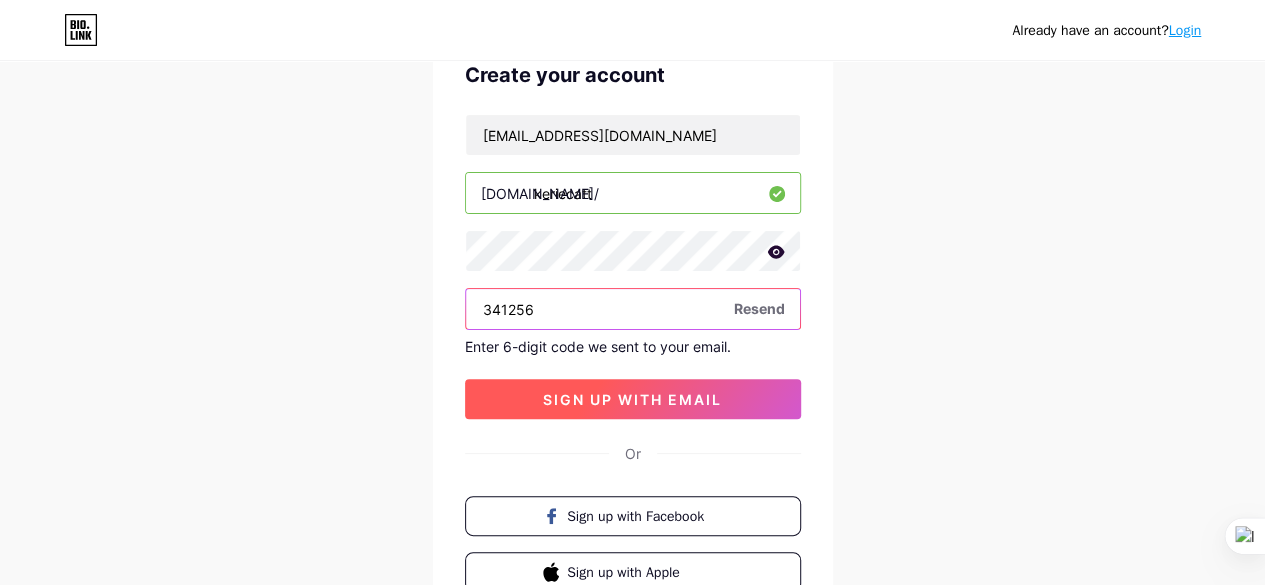 type on "341256" 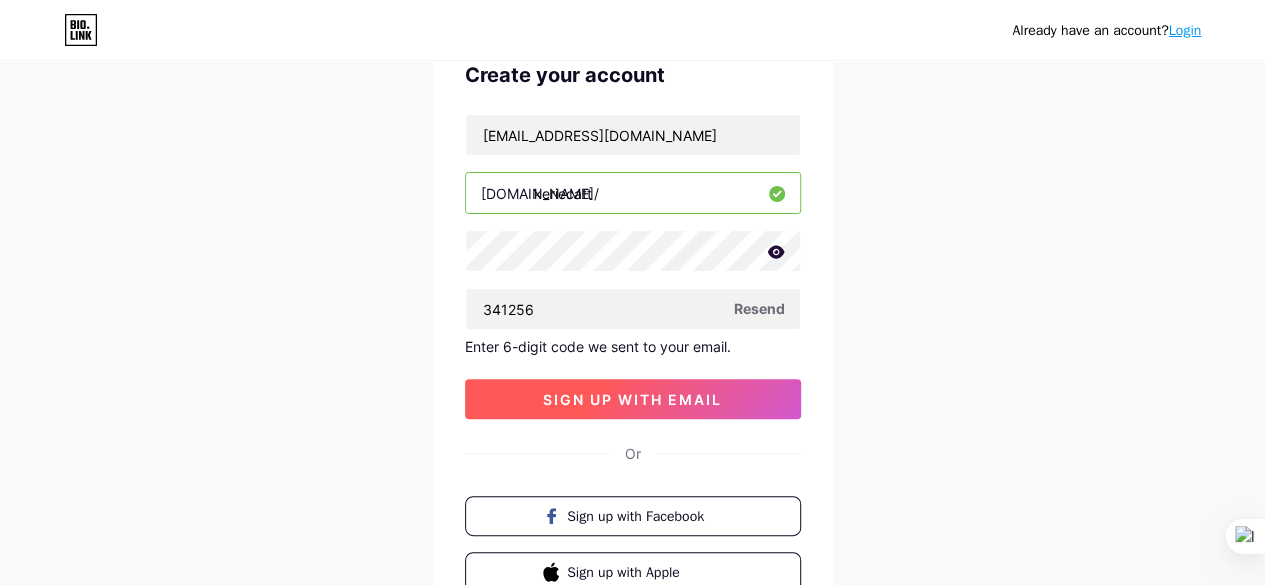 drag, startPoint x: 652, startPoint y: 389, endPoint x: 750, endPoint y: 409, distance: 100.02 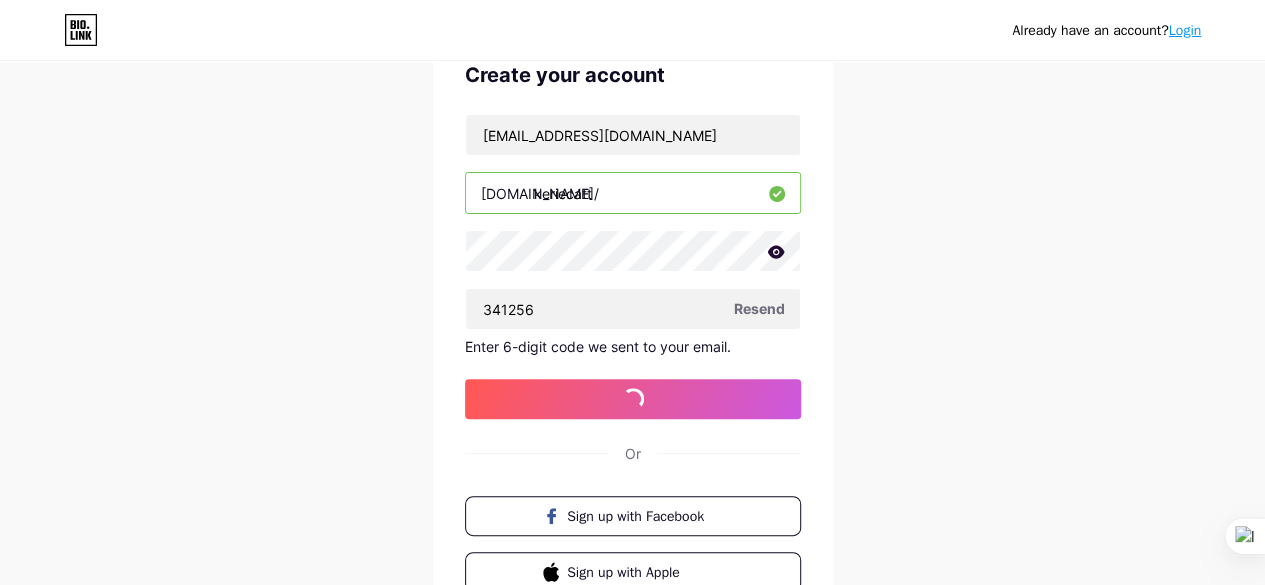 scroll, scrollTop: 0, scrollLeft: 0, axis: both 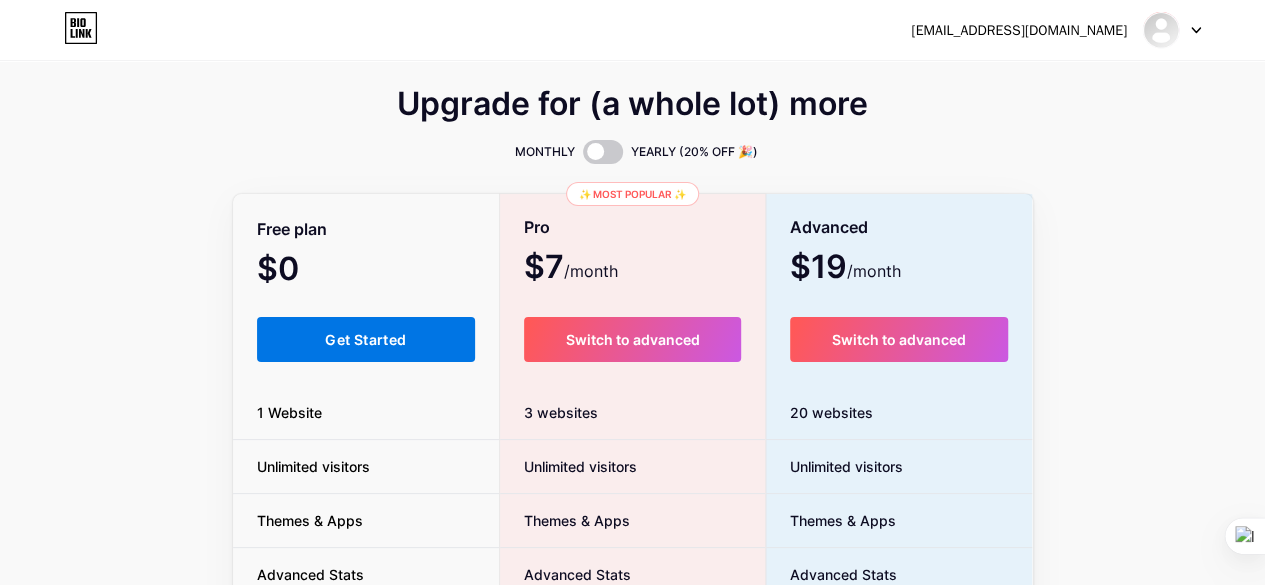 click on "Get Started" at bounding box center [366, 339] 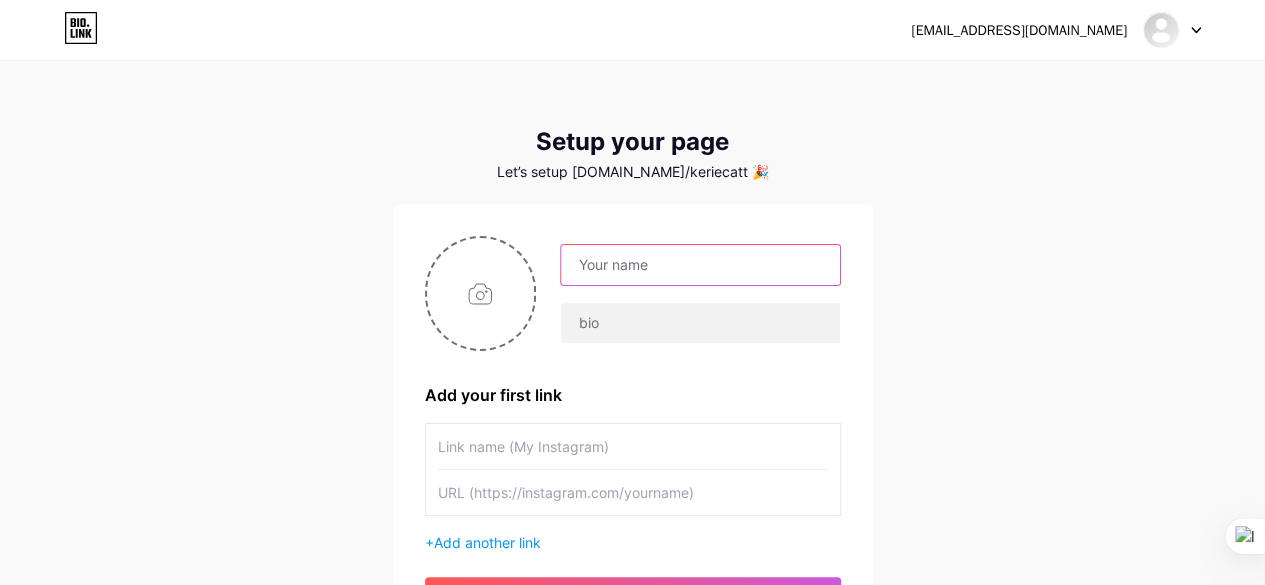 click at bounding box center [700, 265] 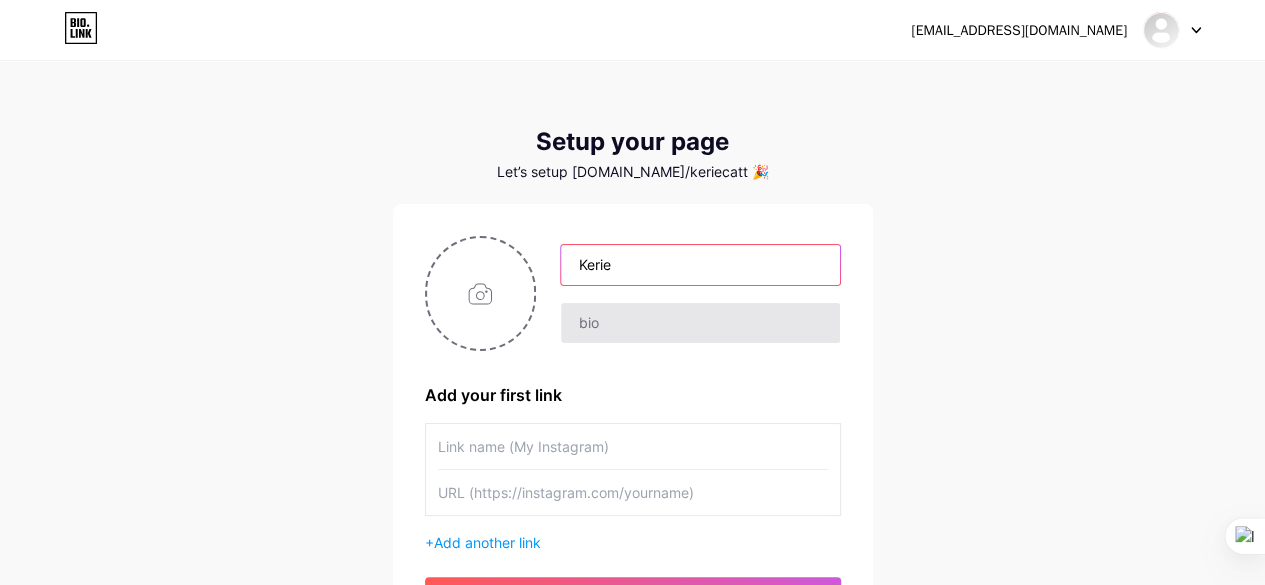 type on "Kerie" 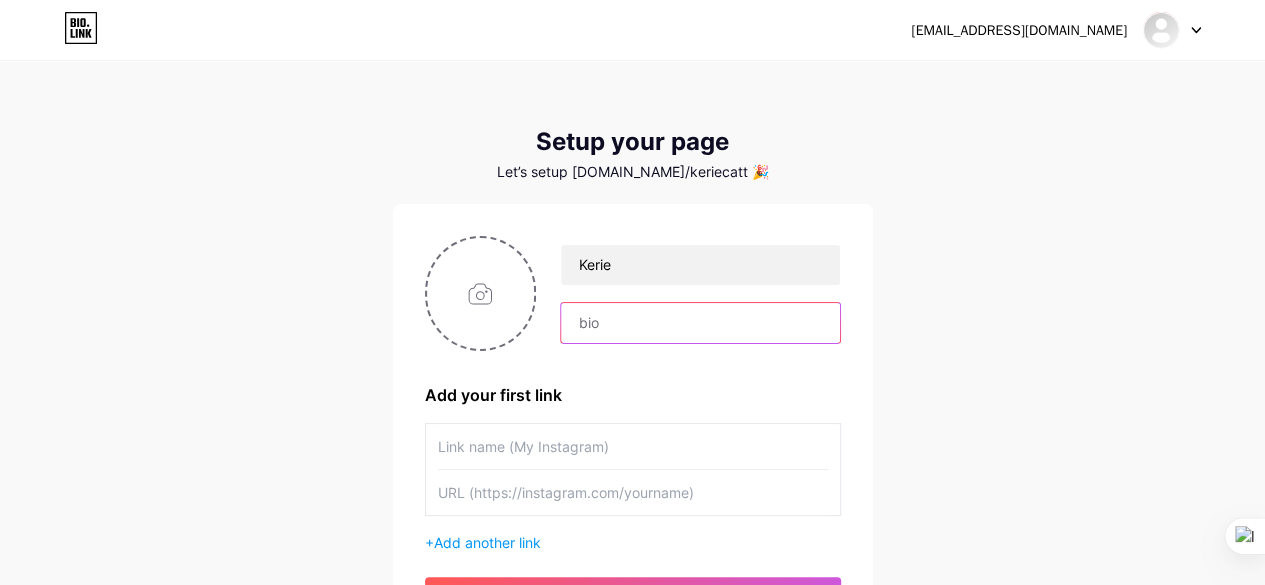 click at bounding box center [700, 323] 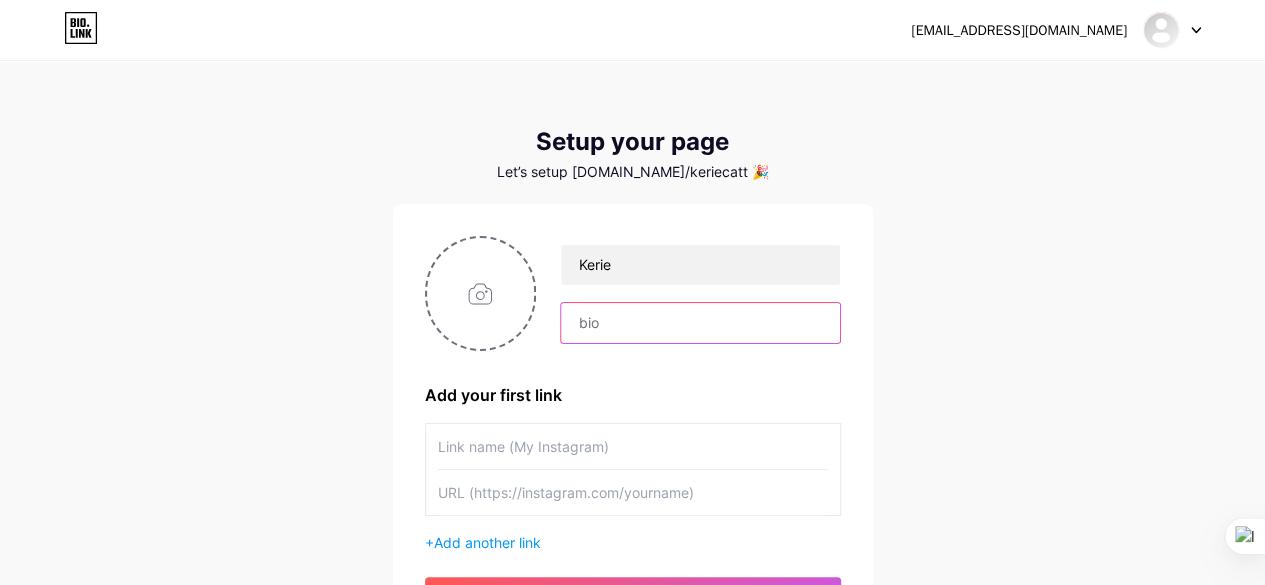 drag, startPoint x: 658, startPoint y: 317, endPoint x: 608, endPoint y: 331, distance: 51.92302 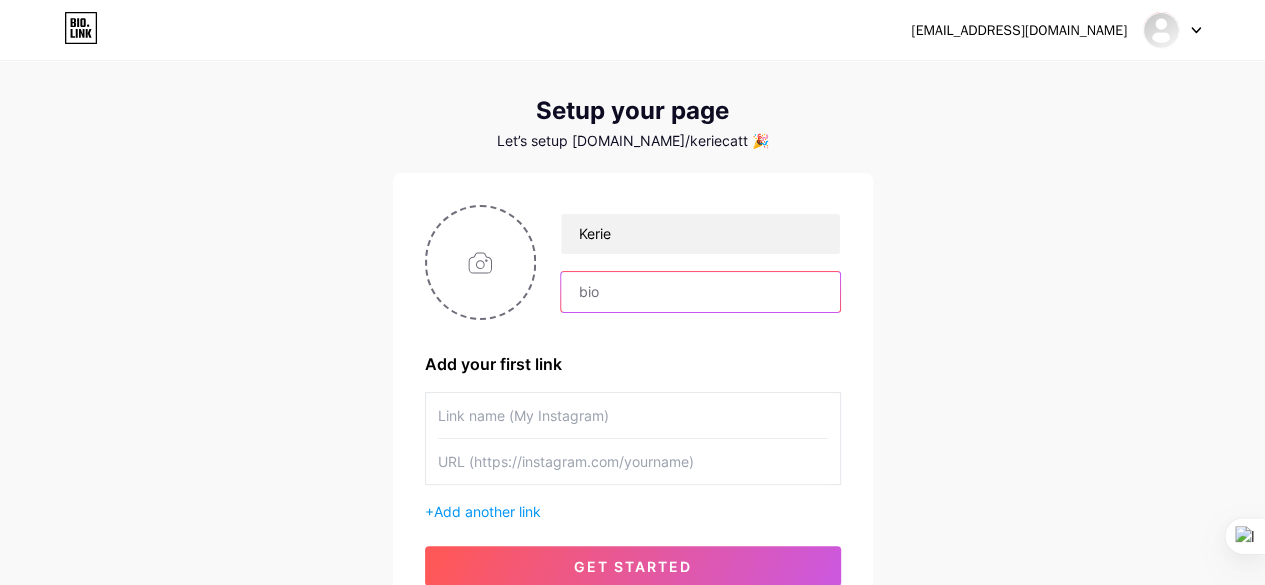 scroll, scrollTop: 0, scrollLeft: 0, axis: both 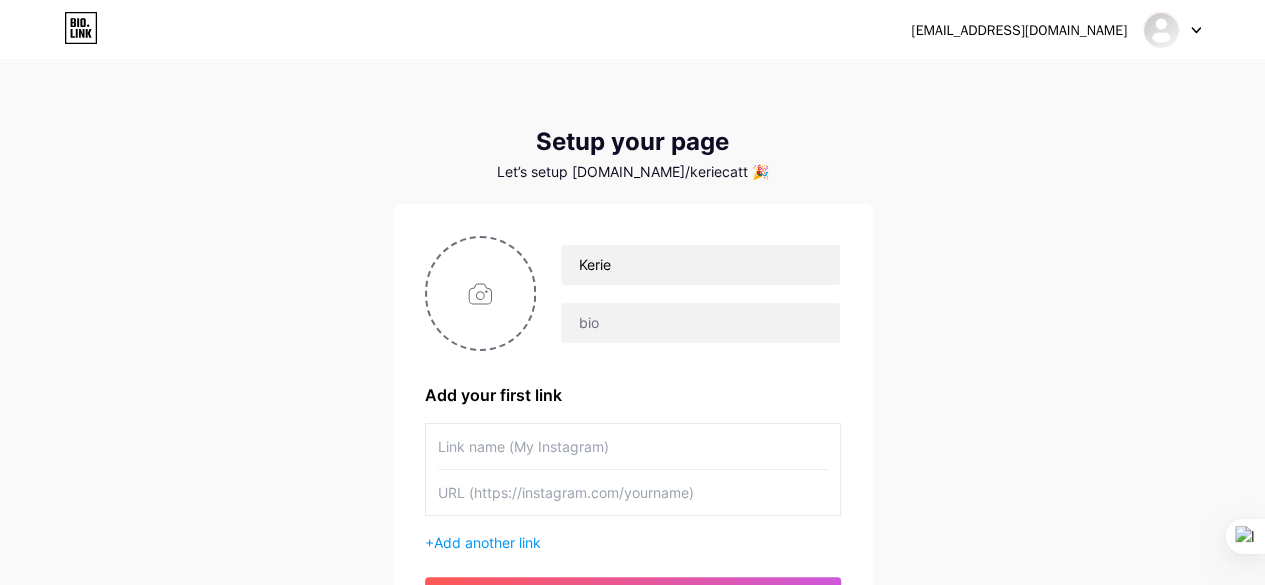 drag, startPoint x: 742, startPoint y: 171, endPoint x: 734, endPoint y: 164, distance: 10.630146 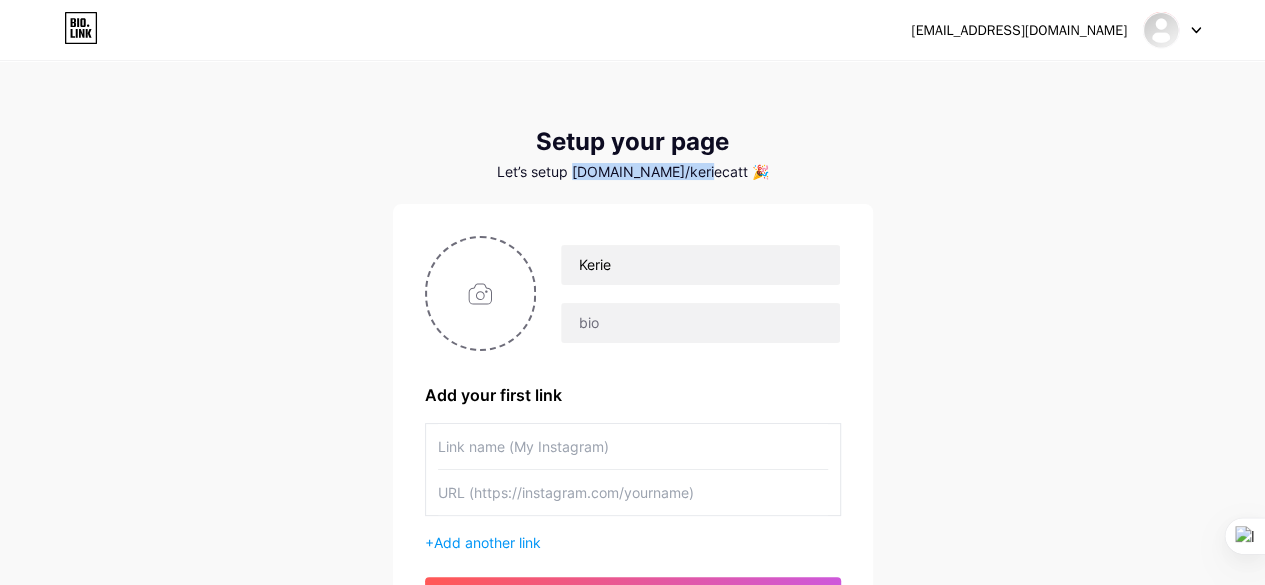 drag, startPoint x: 712, startPoint y: 170, endPoint x: 603, endPoint y: 170, distance: 109 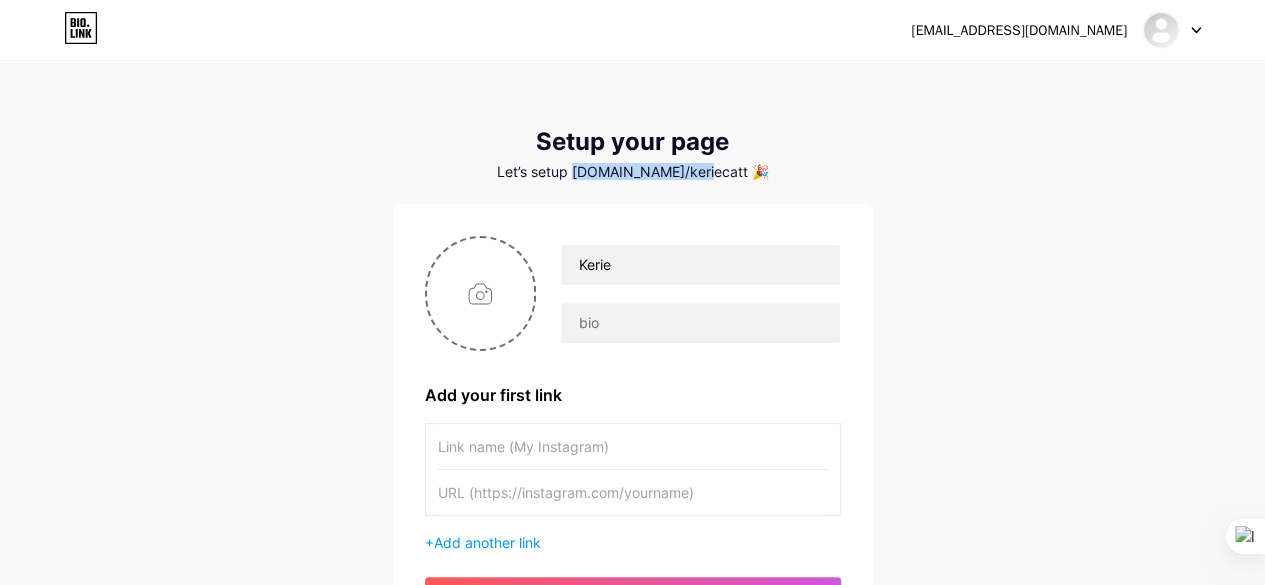 click on "Let’s setup [DOMAIN_NAME]/keriecatt 🎉" at bounding box center [633, 172] 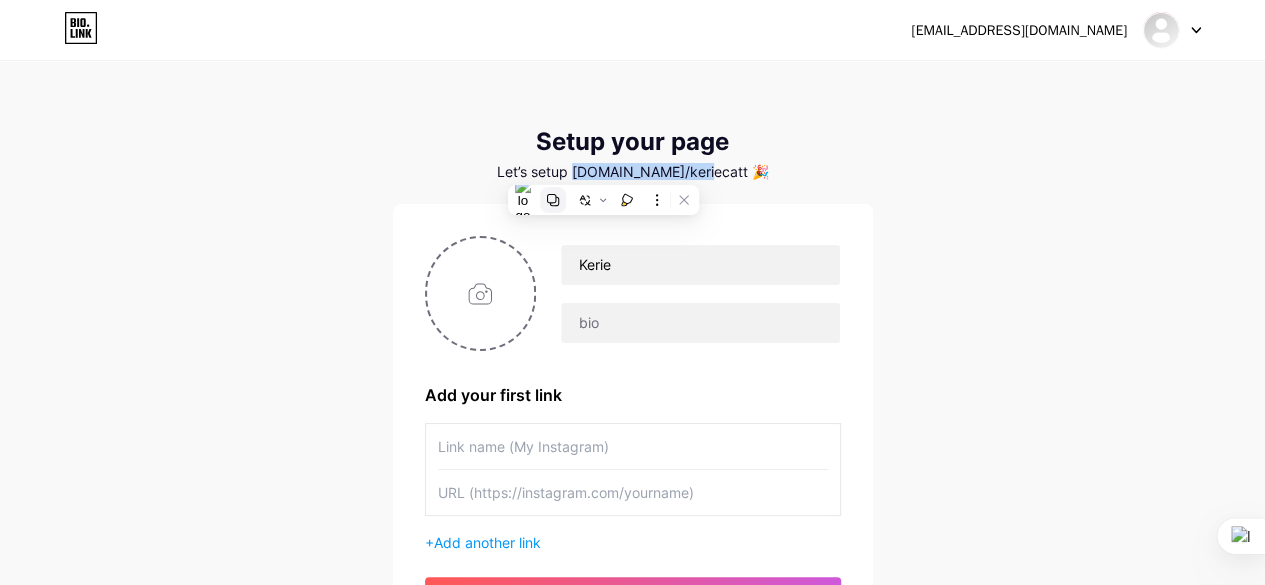 click at bounding box center [553, 200] 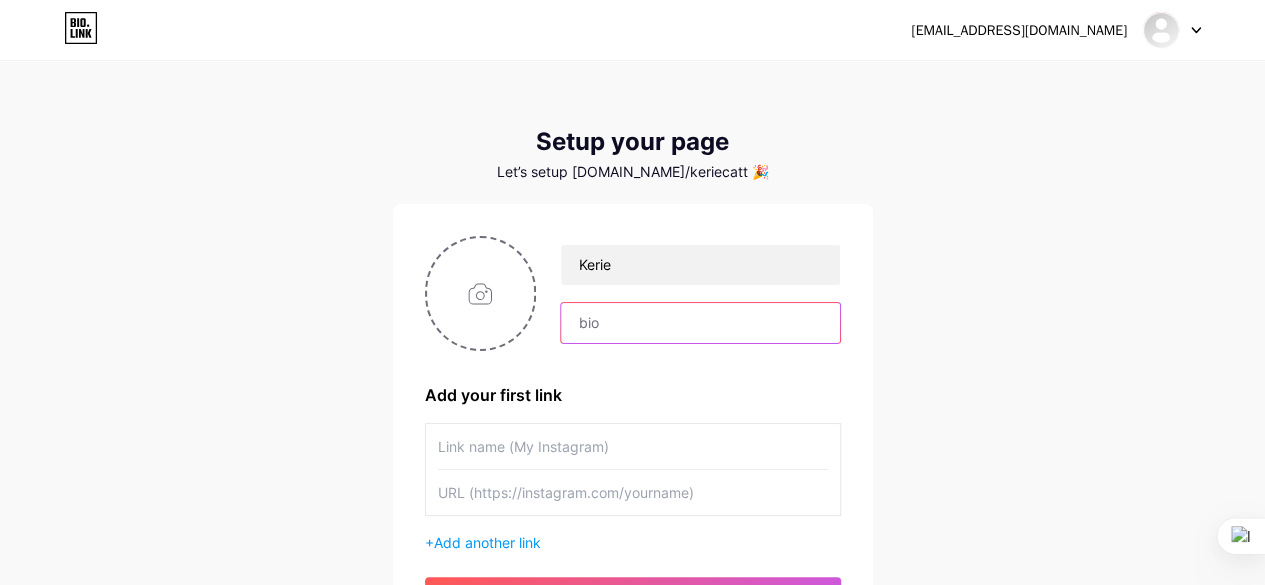 click at bounding box center [700, 323] 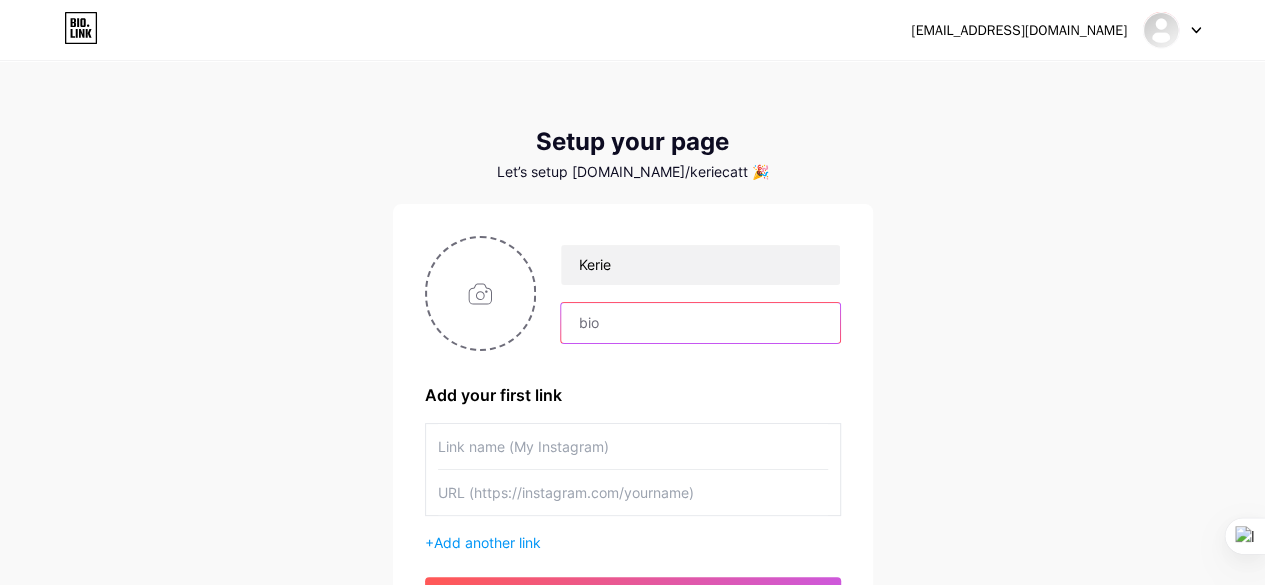 paste on "[DOMAIN_NAME]/keriecatt" 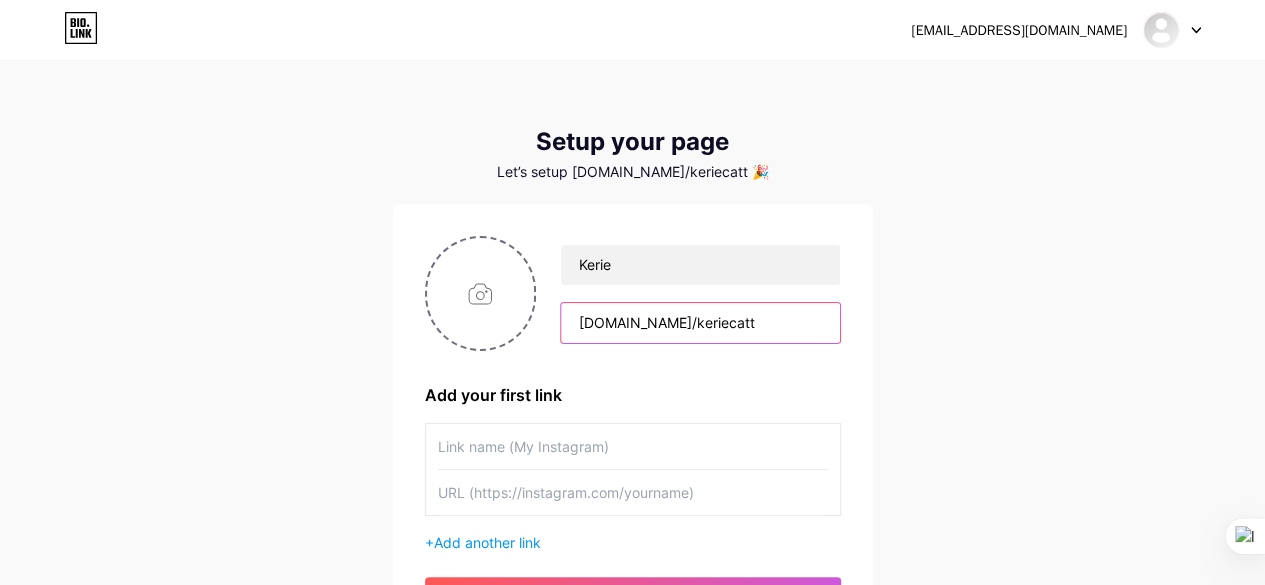 scroll, scrollTop: 100, scrollLeft: 0, axis: vertical 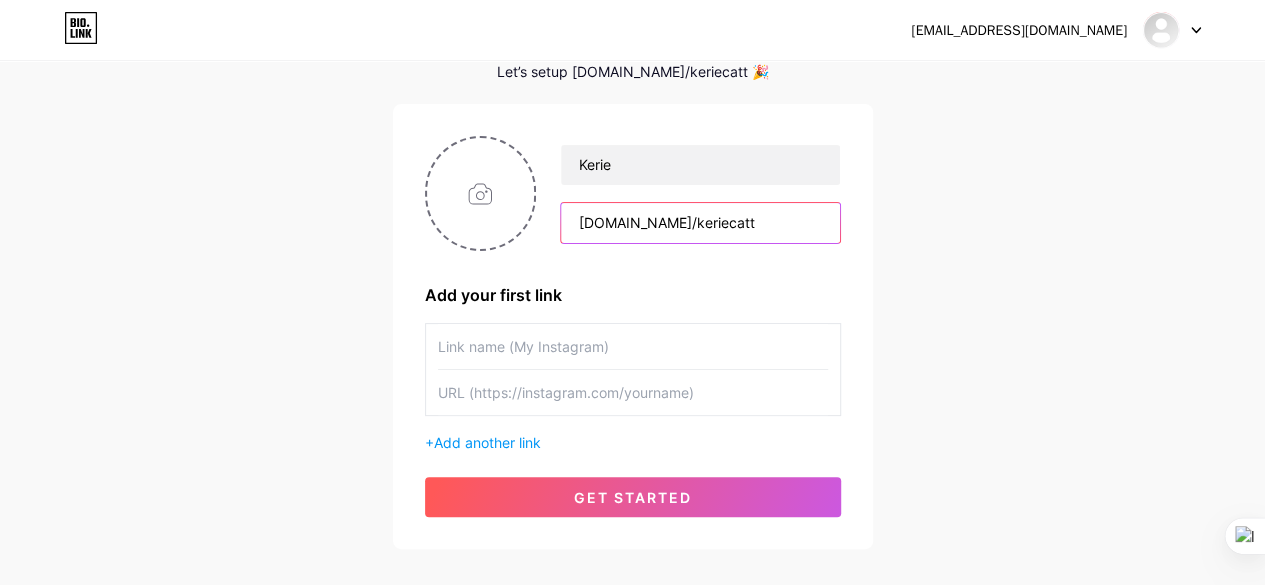type on "[DOMAIN_NAME]/keriecatt" 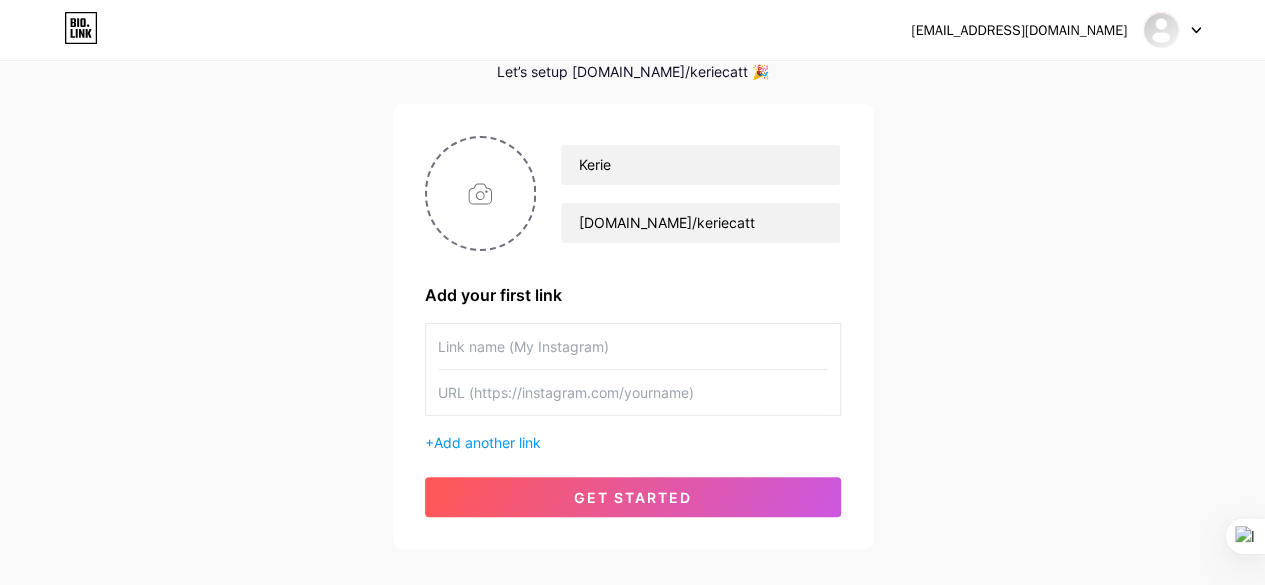 click at bounding box center (633, 346) 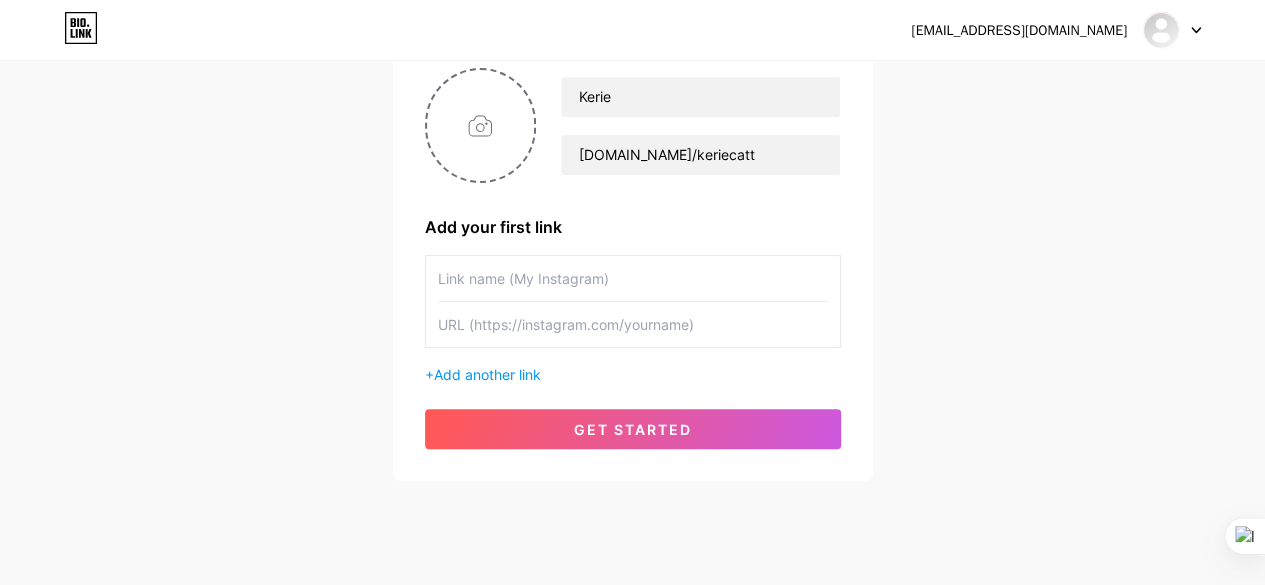 scroll, scrollTop: 200, scrollLeft: 0, axis: vertical 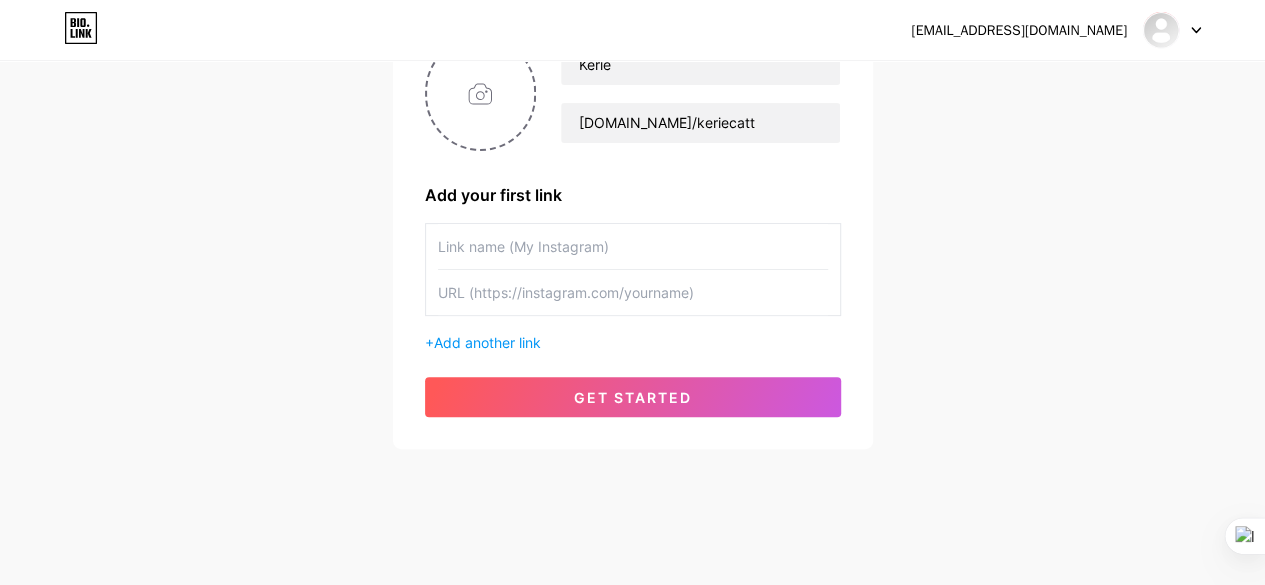 click at bounding box center [633, 292] 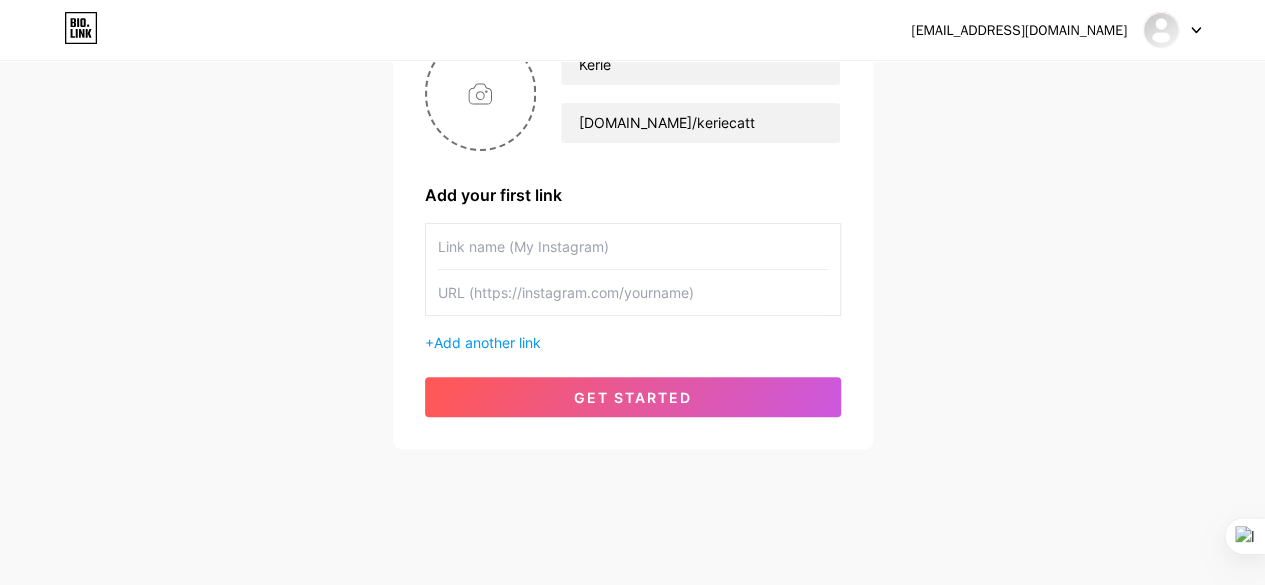 paste on "[URL][DOMAIN_NAME]" 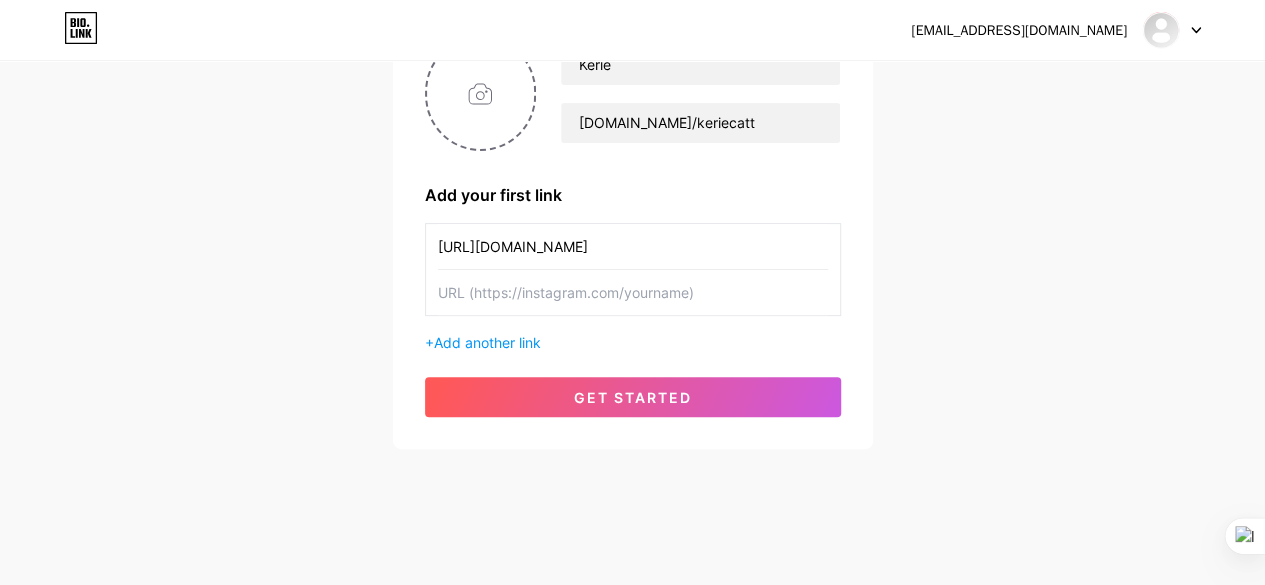 type on "[URL][DOMAIN_NAME]" 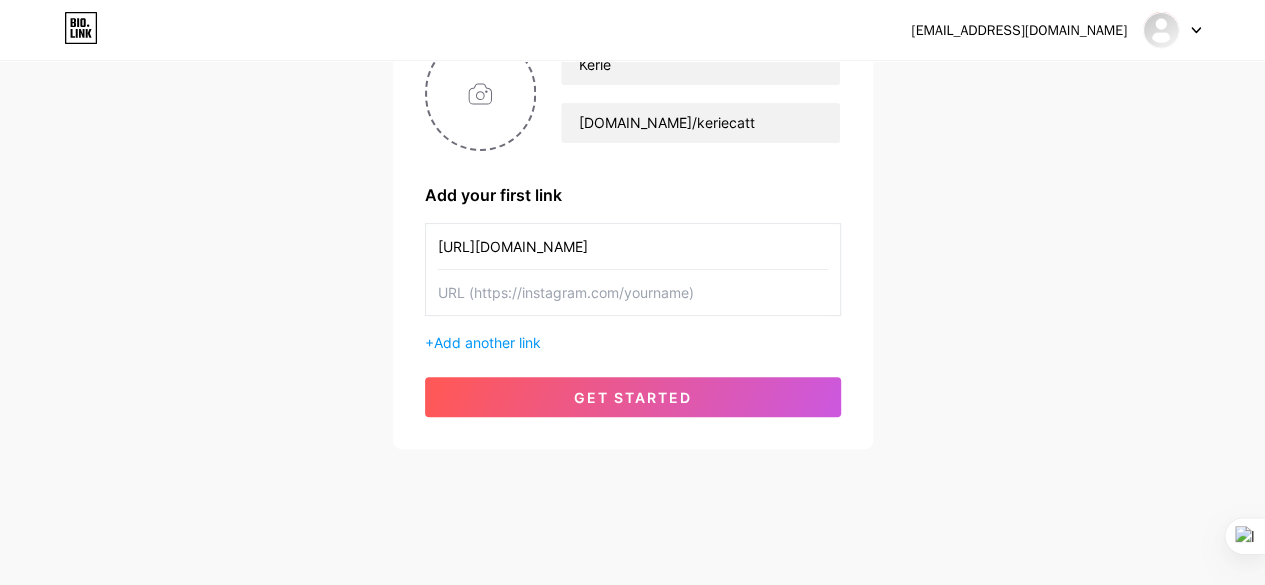 click at bounding box center [633, 292] 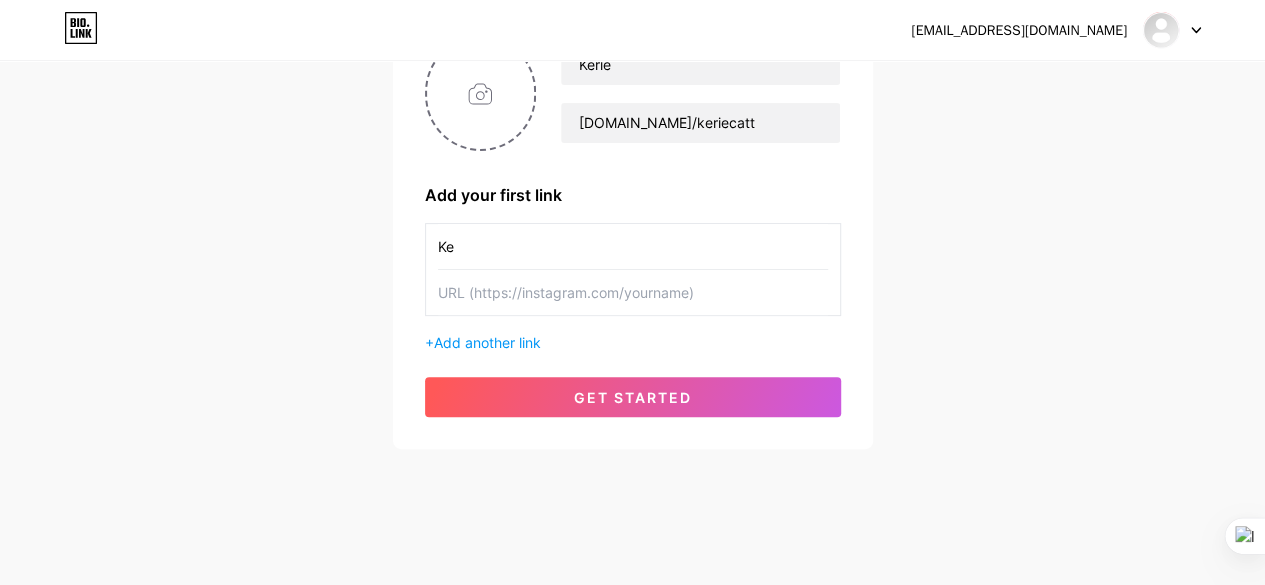 type on "K" 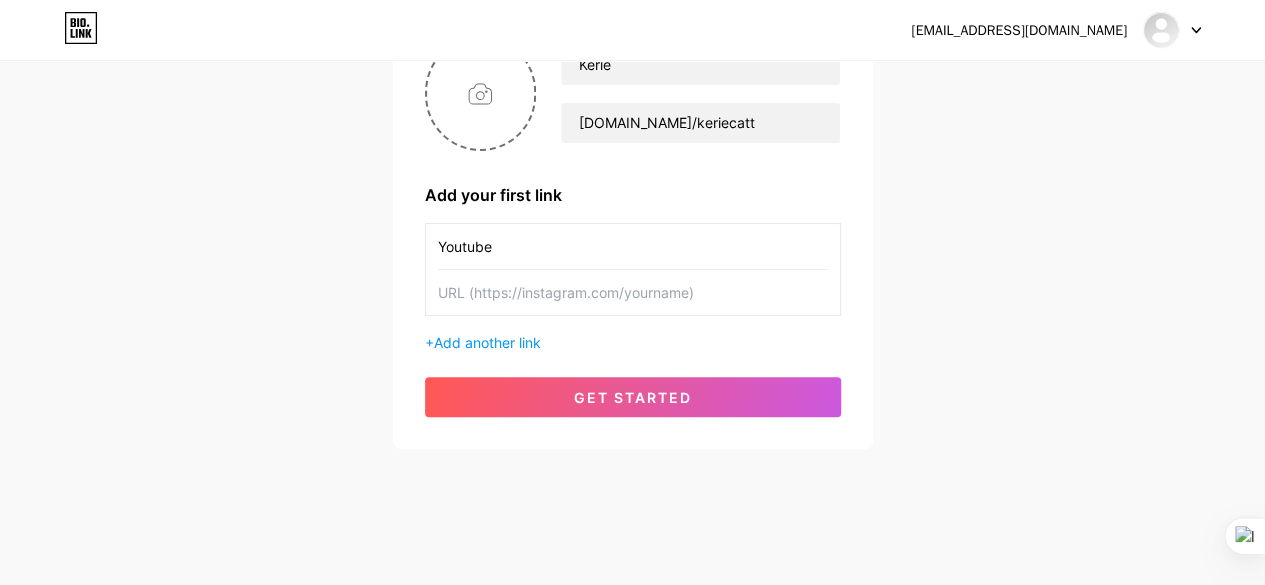 click on "Youtube" at bounding box center [633, 246] 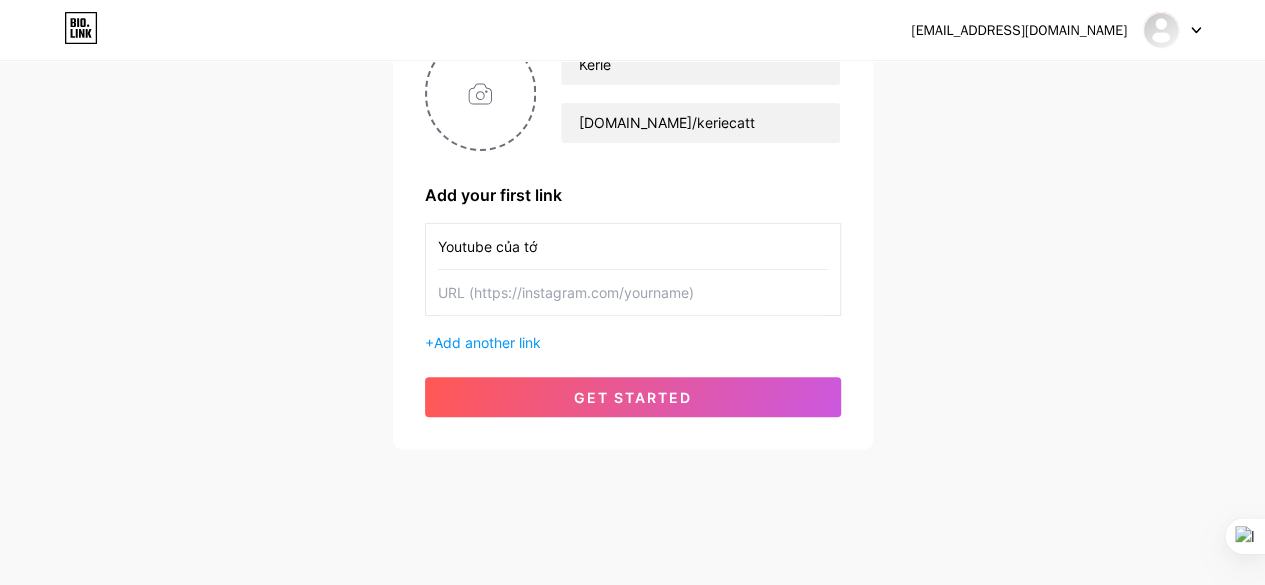 type on "Youtube của tớ" 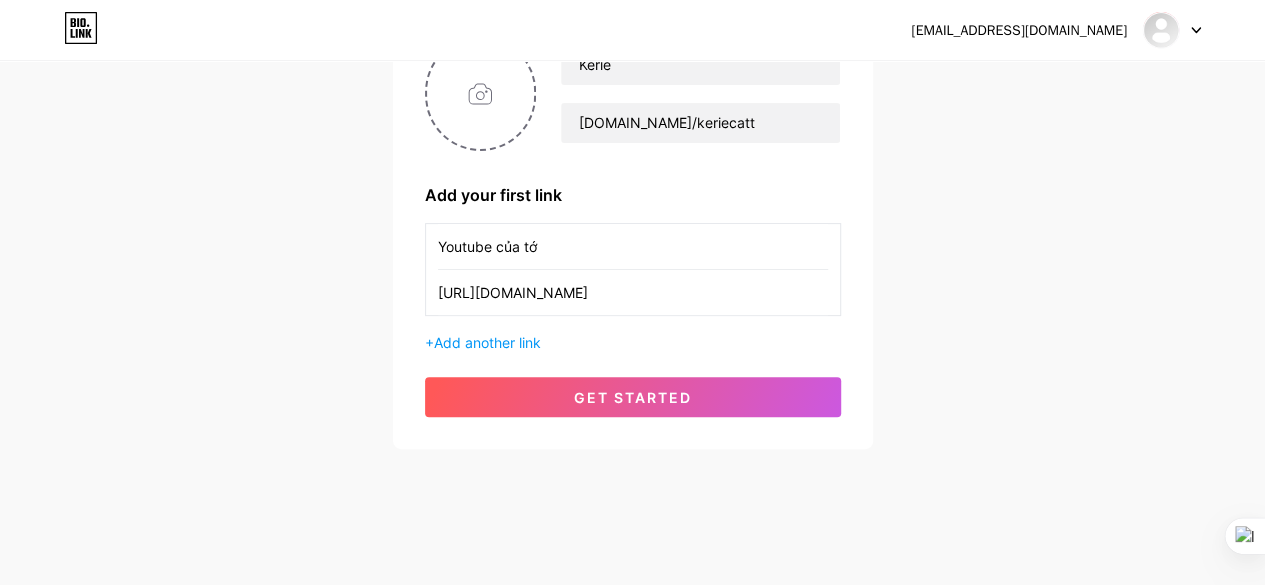 type on "[URL][DOMAIN_NAME]" 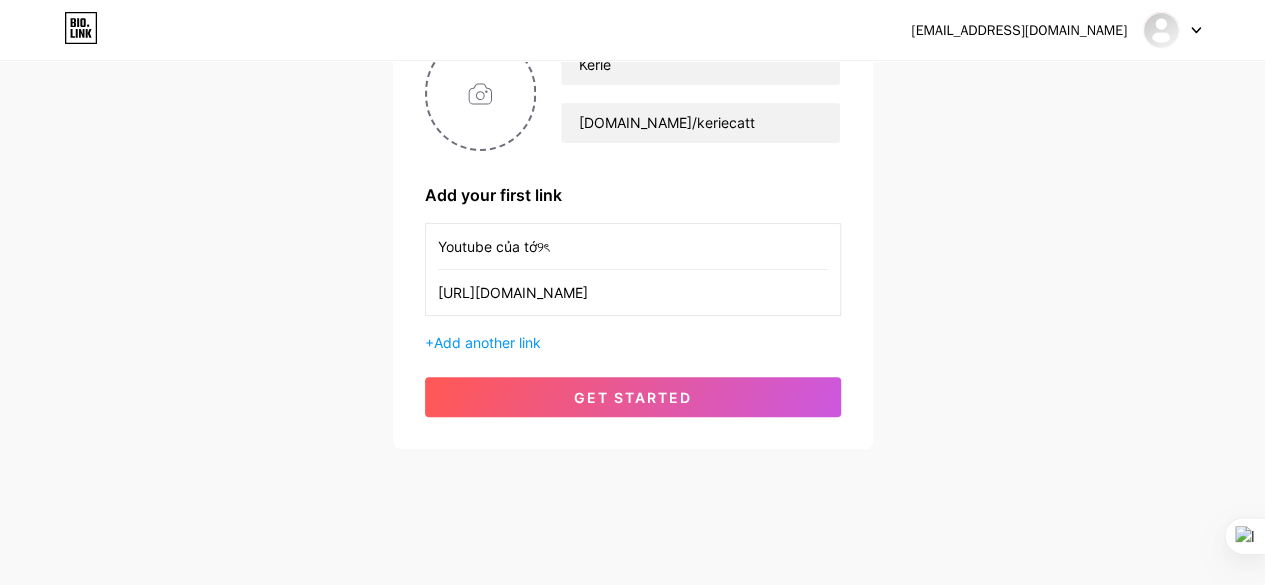 click on "Youtube của tớ୨ৎ" at bounding box center [633, 246] 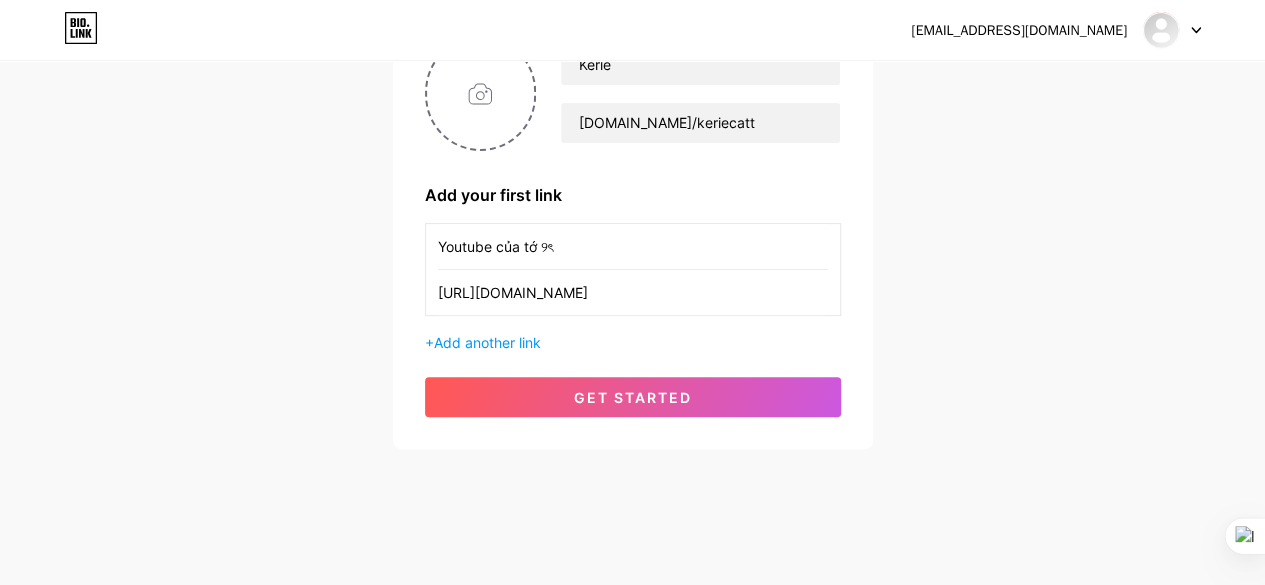 type on "Youtube của tớ ୨ৎ" 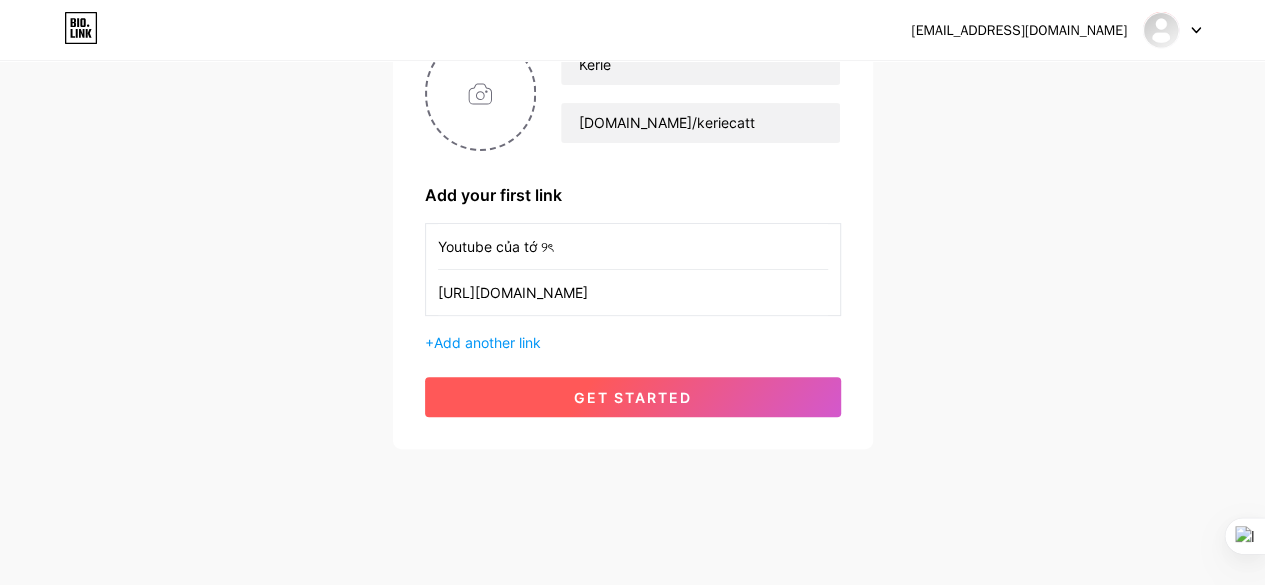 click on "get started" at bounding box center (633, 397) 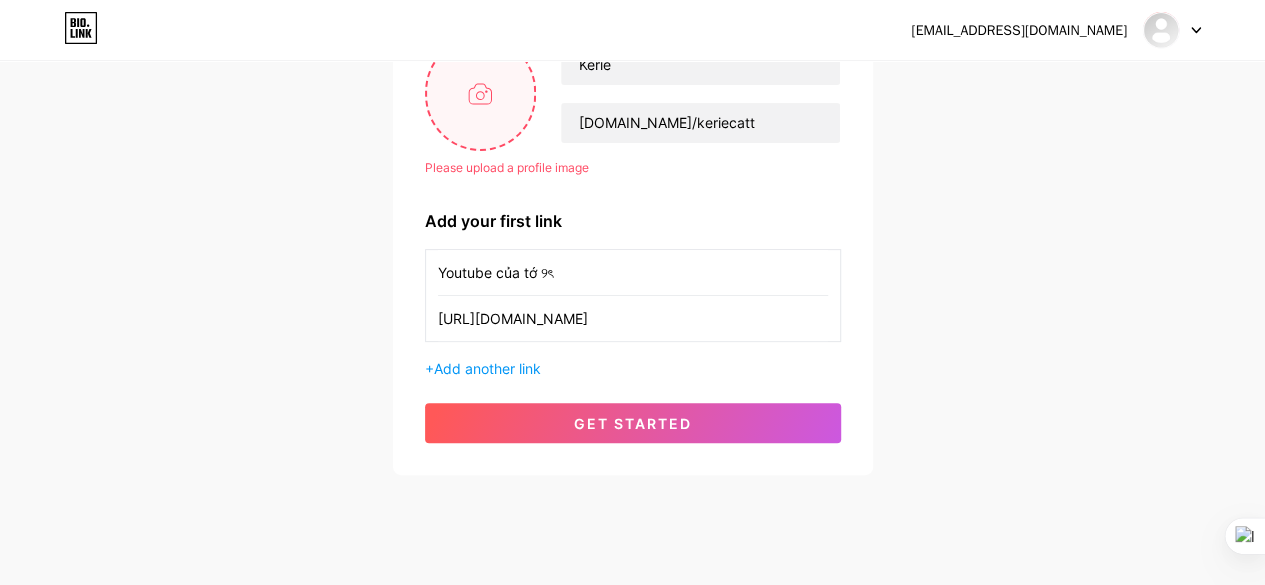 click at bounding box center [481, 93] 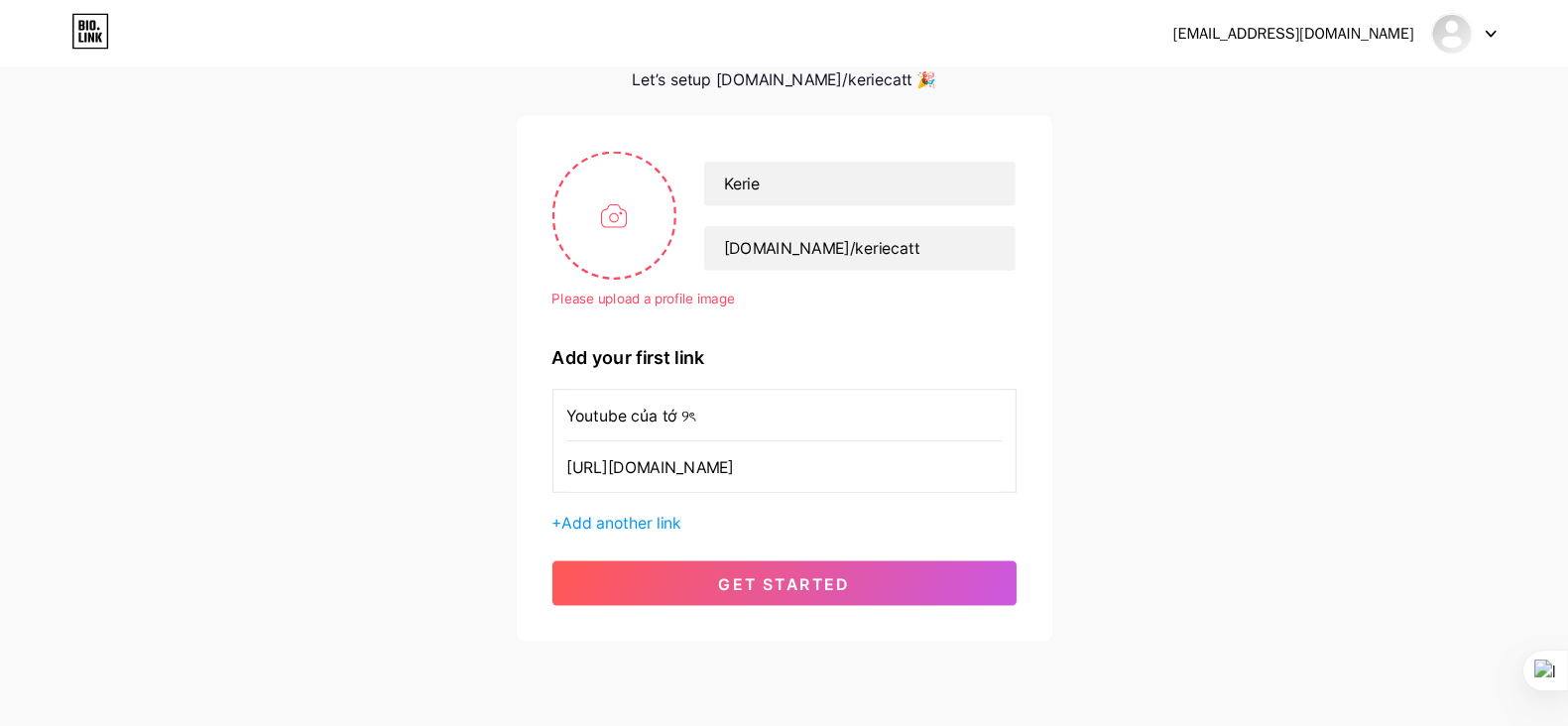 scroll, scrollTop: 85, scrollLeft: 0, axis: vertical 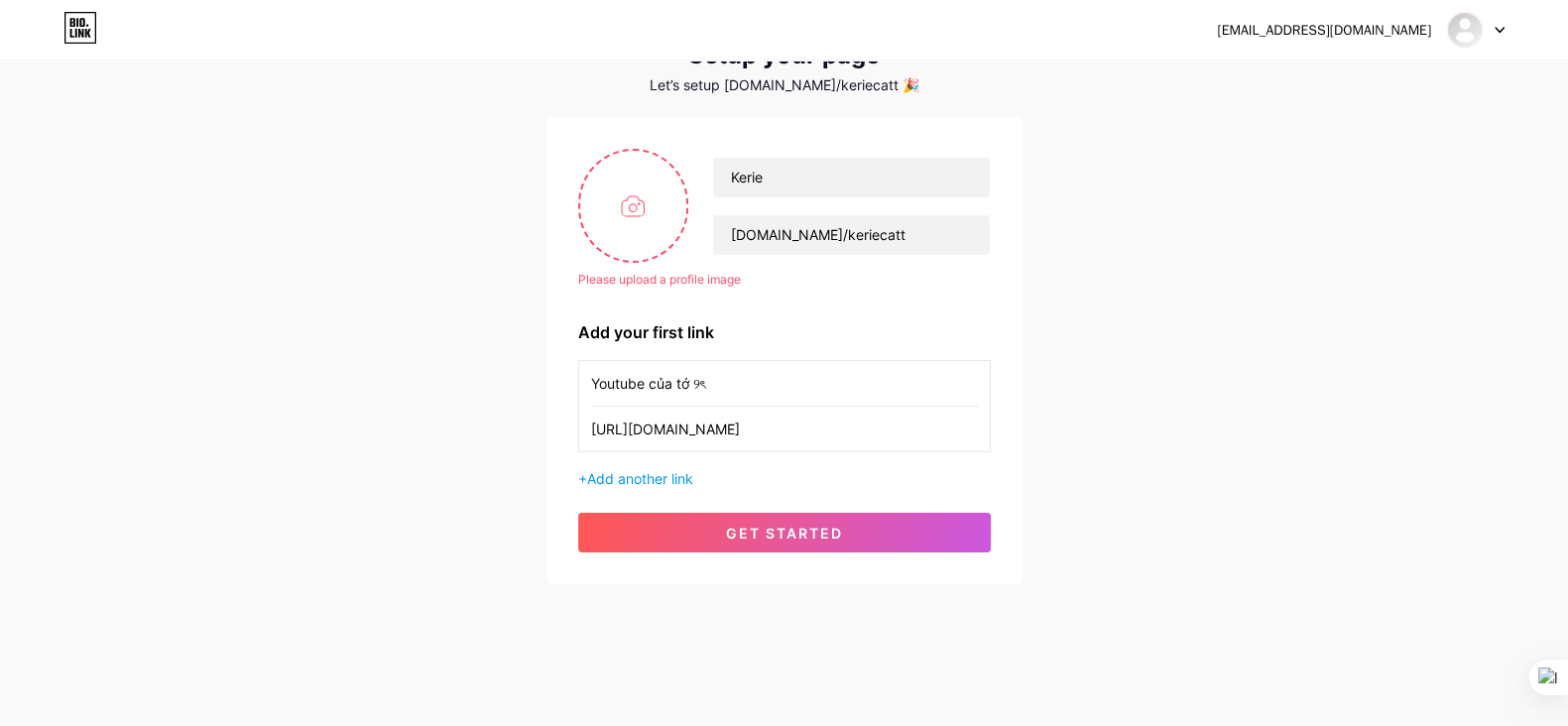 drag, startPoint x: 1122, startPoint y: 6, endPoint x: 903, endPoint y: 206, distance: 296.5822 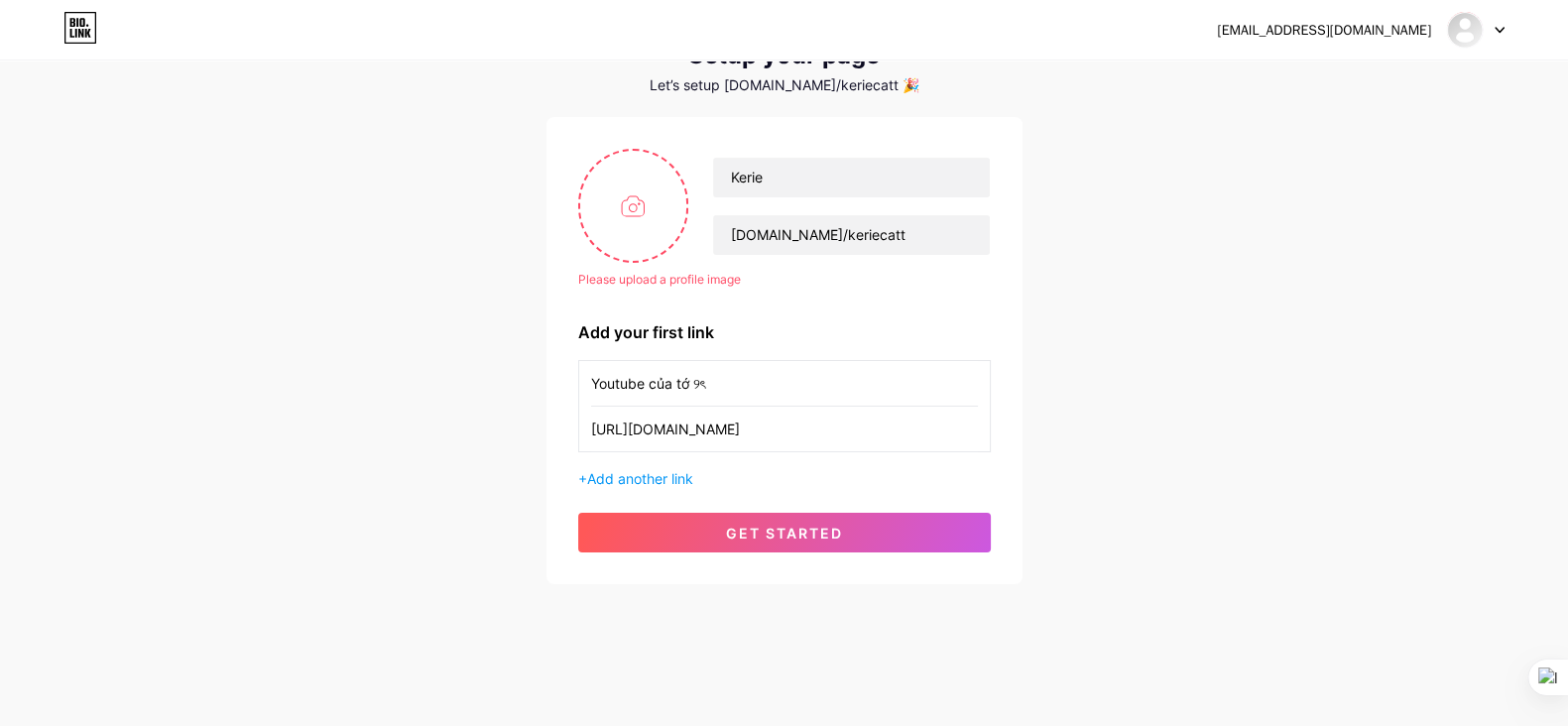 click on "Kerie     [DOMAIN_NAME]/keriecatt" at bounding box center (839, 206) 